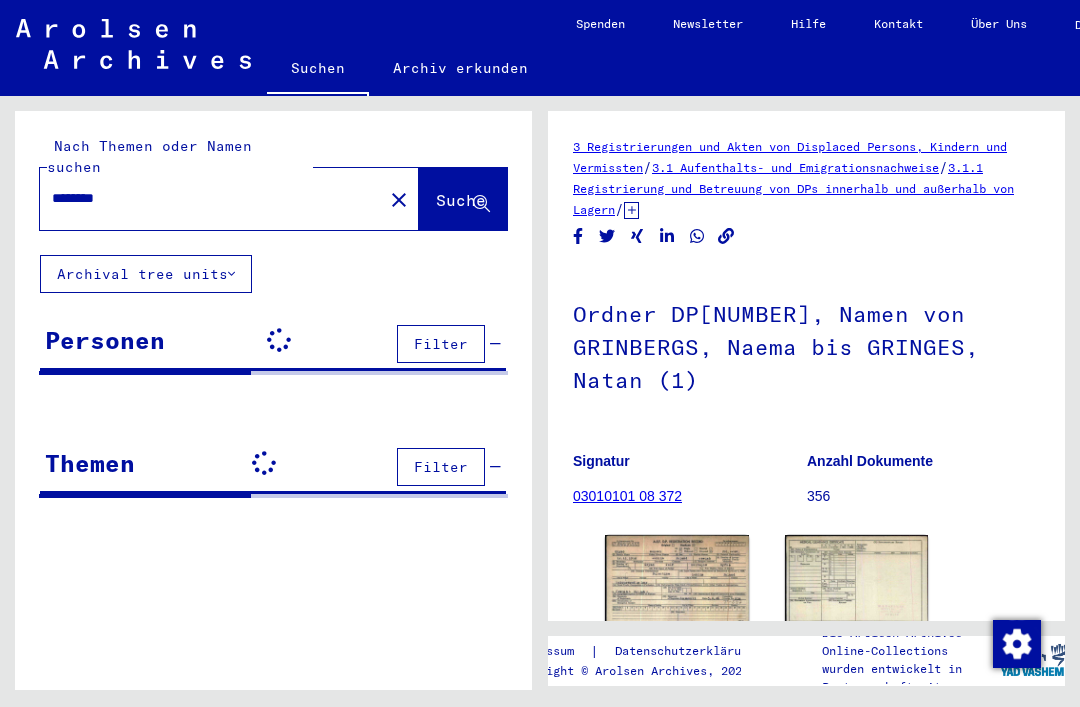 scroll, scrollTop: 0, scrollLeft: 0, axis: both 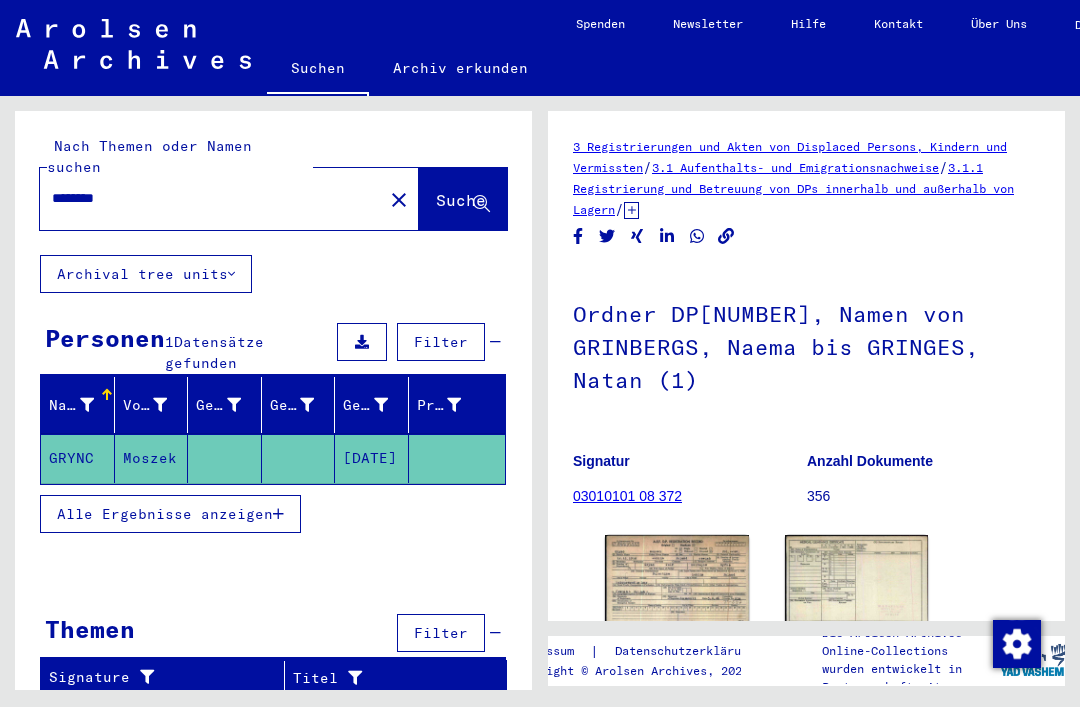 click on "close" 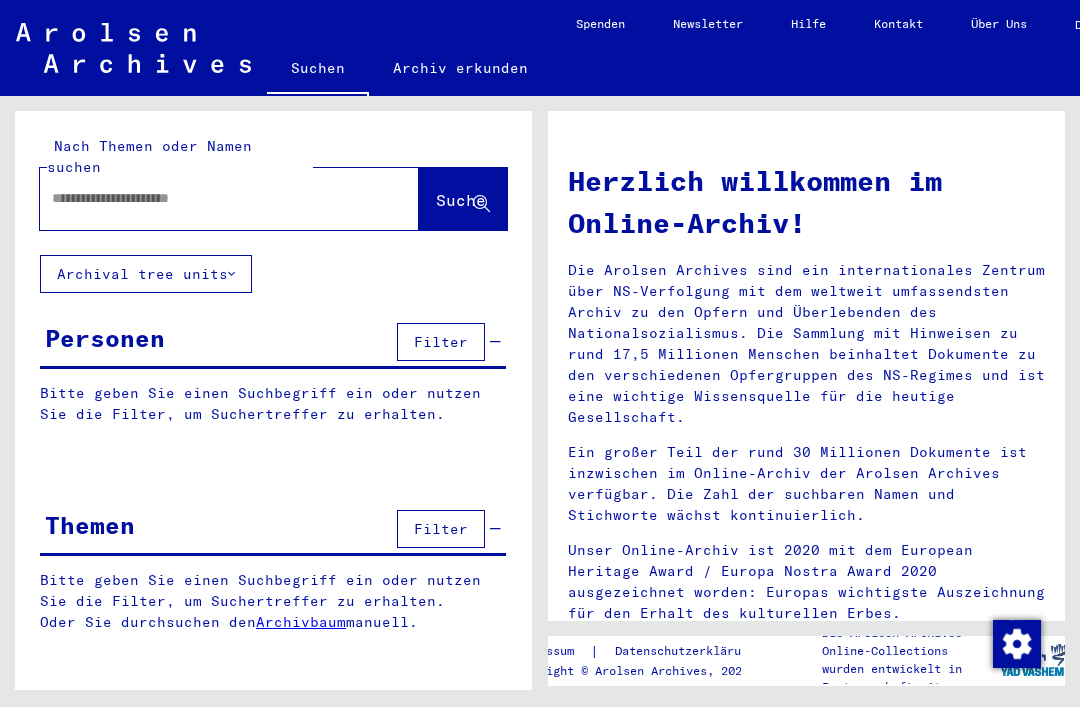click at bounding box center (205, 198) 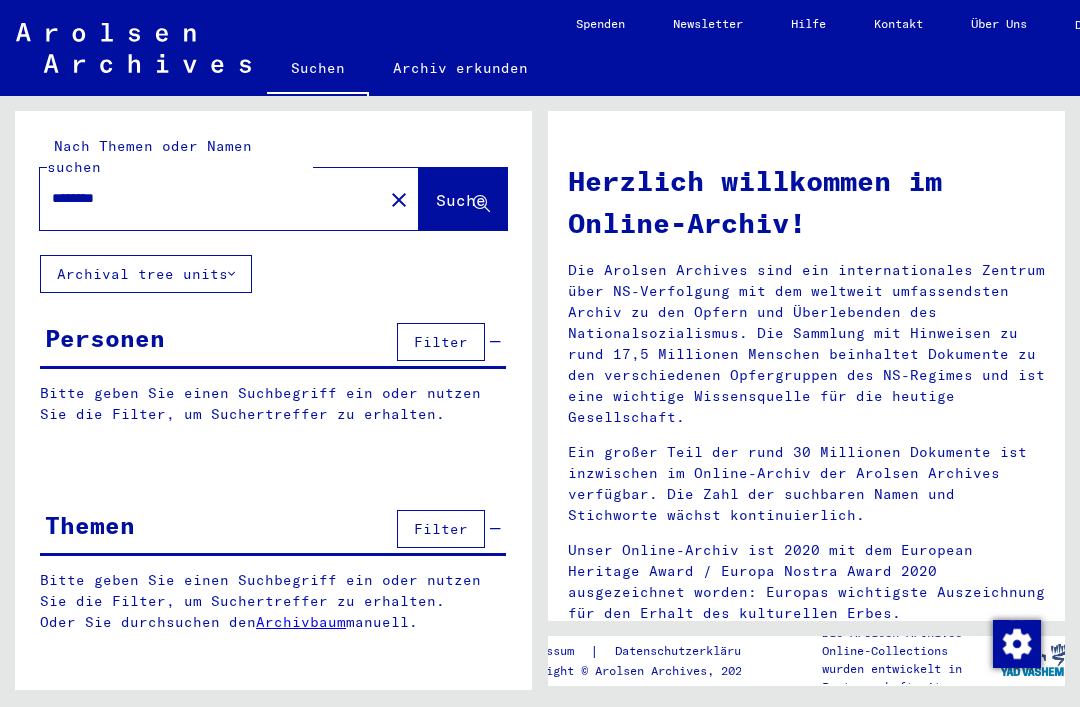 type on "********" 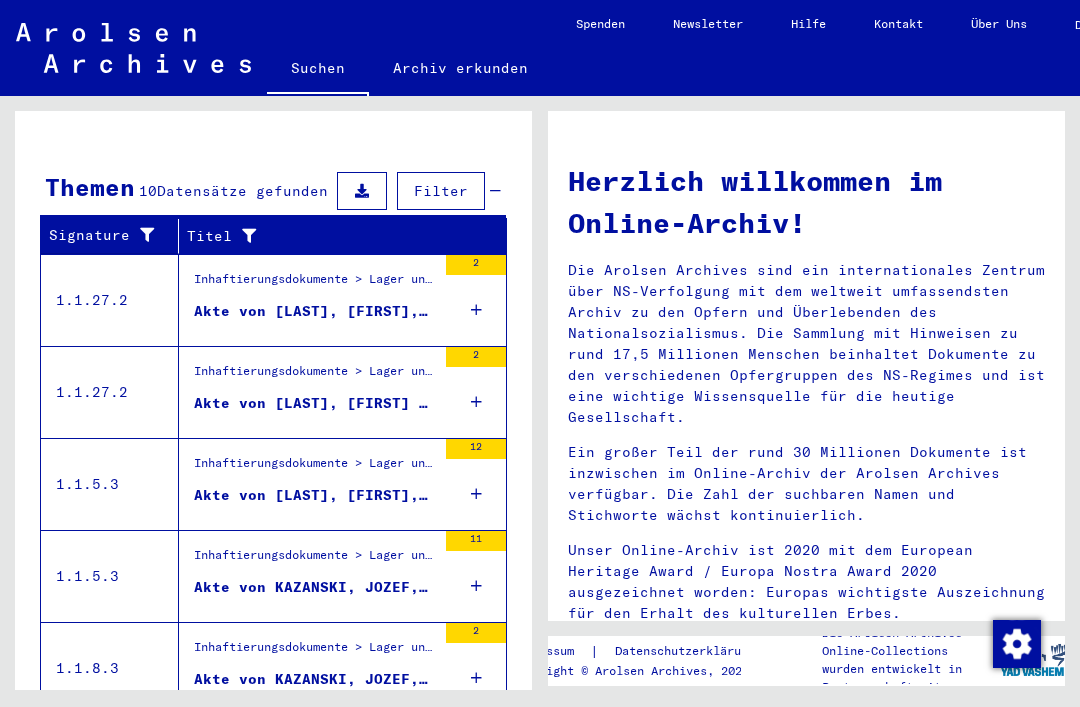 scroll, scrollTop: 636, scrollLeft: 0, axis: vertical 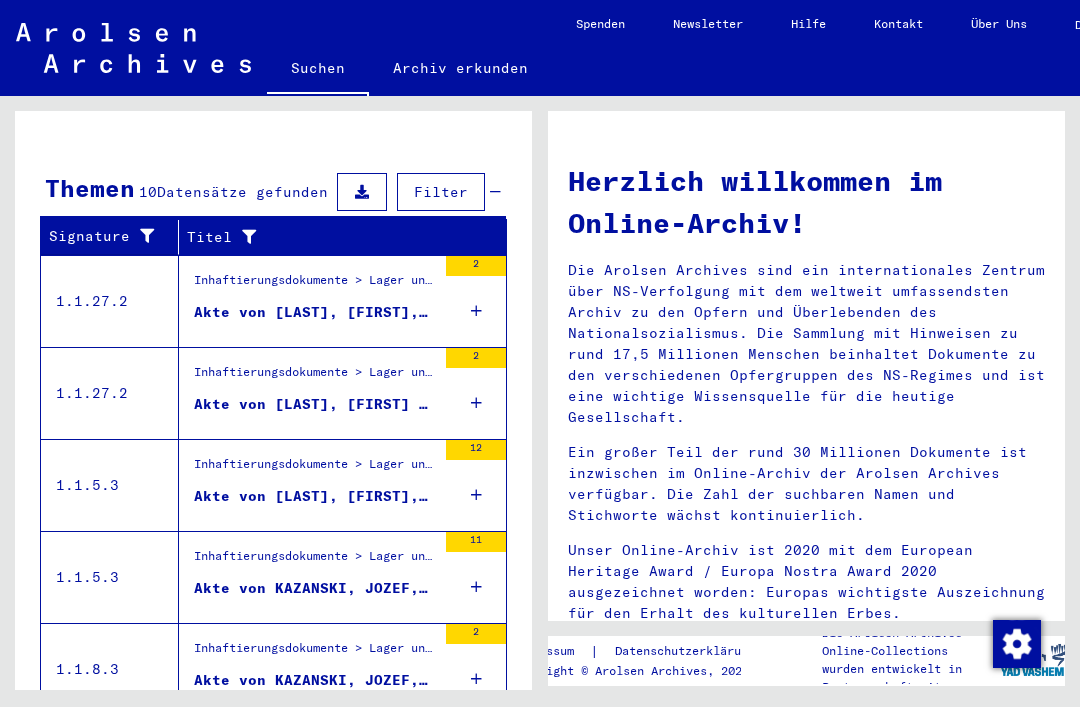 click on "Alle Ergebnisse anzeigen" at bounding box center (170, 745) 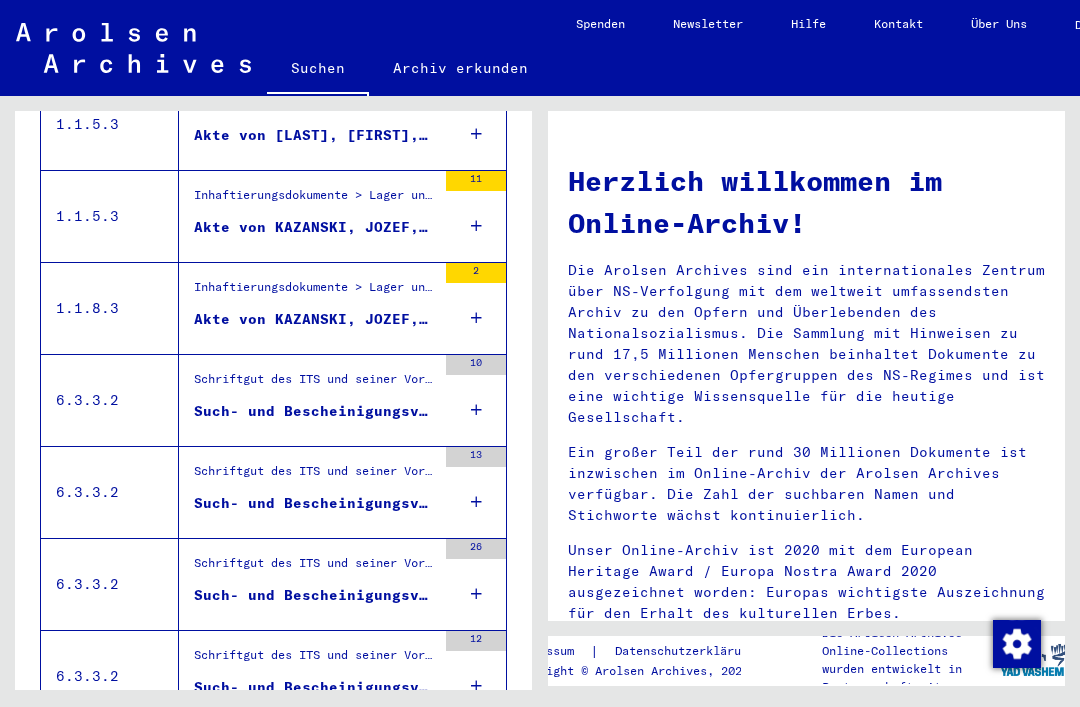 click on "Schriftgut des ITS und seiner Vorgänger > Bearbeitung von Anfragen > Fallbezogene Akten des ITS ab 1947 > T/D-Fallablage > Such- und Bescheinigungsvorgänge mit den (T/D-) Nummern von 1.250.000 bis 1.499.999 > Such- und Bescheinigungsvorgänge mit den (T/D-) Nummern von 1.327.500 bis 1.327.999" at bounding box center [315, 384] 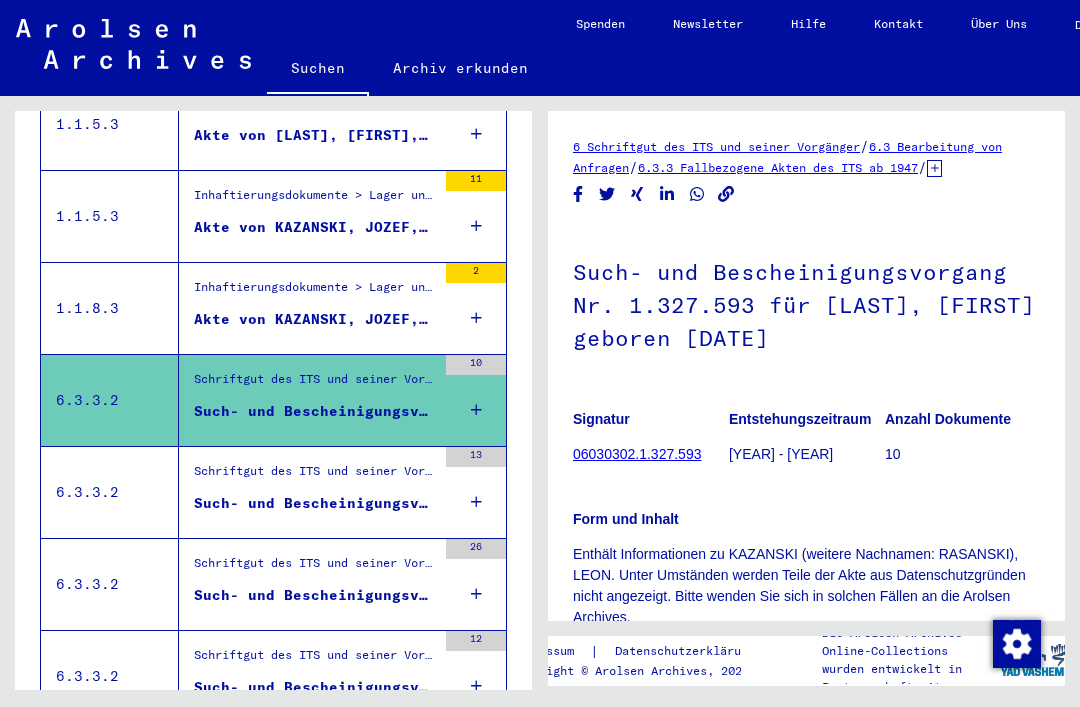 scroll, scrollTop: 0, scrollLeft: 0, axis: both 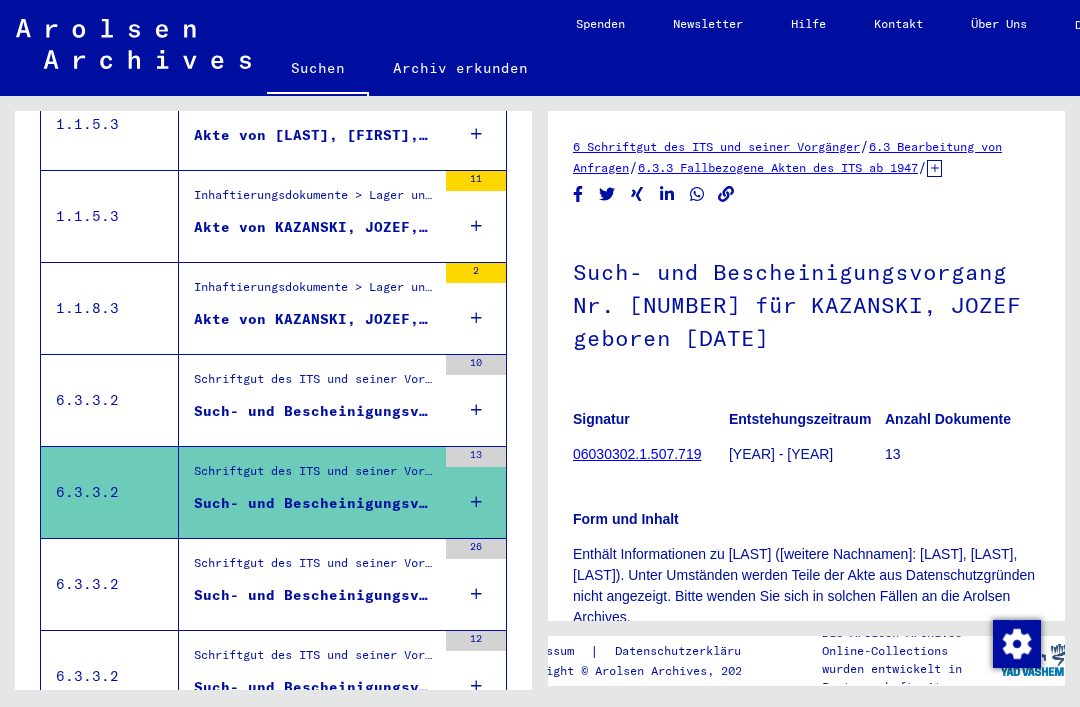 click on "Schriftgut des ITS und seiner Vorgänger > Bearbeitung von Anfragen > Fallbezogene Akten des ITS ab 1947 > T/D-Fallablage > Such- und Bescheinigungsvorgänge mit den (T/D-) Nummern von 250.000 bis 499.999 > Such- und Bescheinigungsvorgänge mit den (T/D-) Nummern von 302.000 bis 302.499" at bounding box center [315, 568] 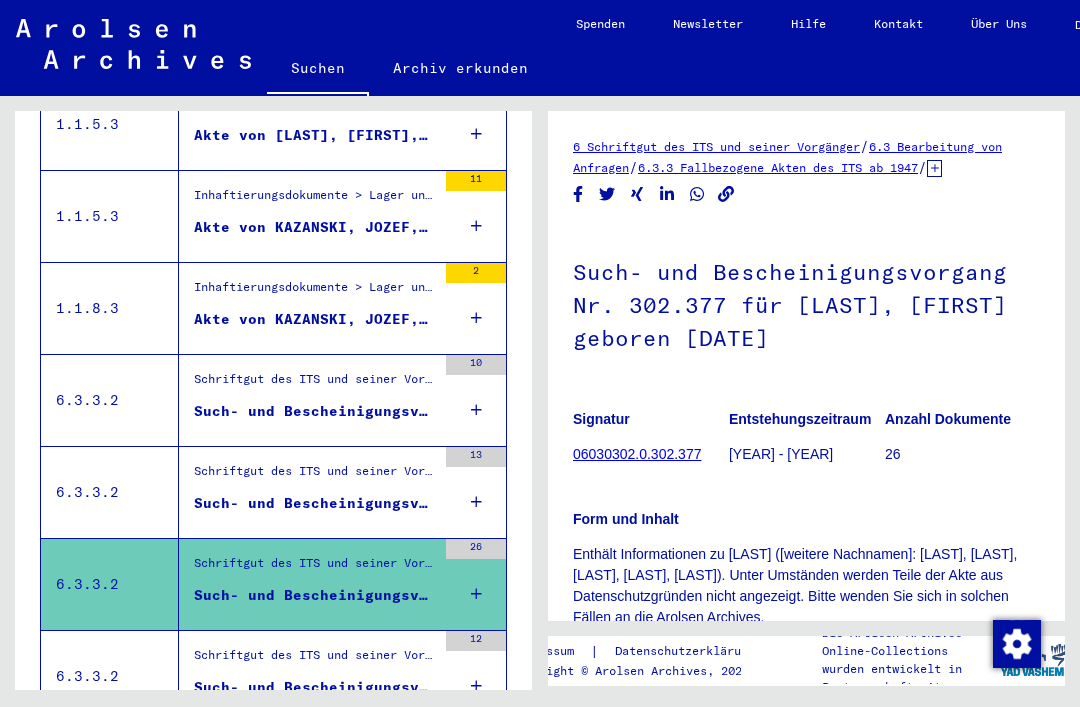 scroll, scrollTop: 0, scrollLeft: 0, axis: both 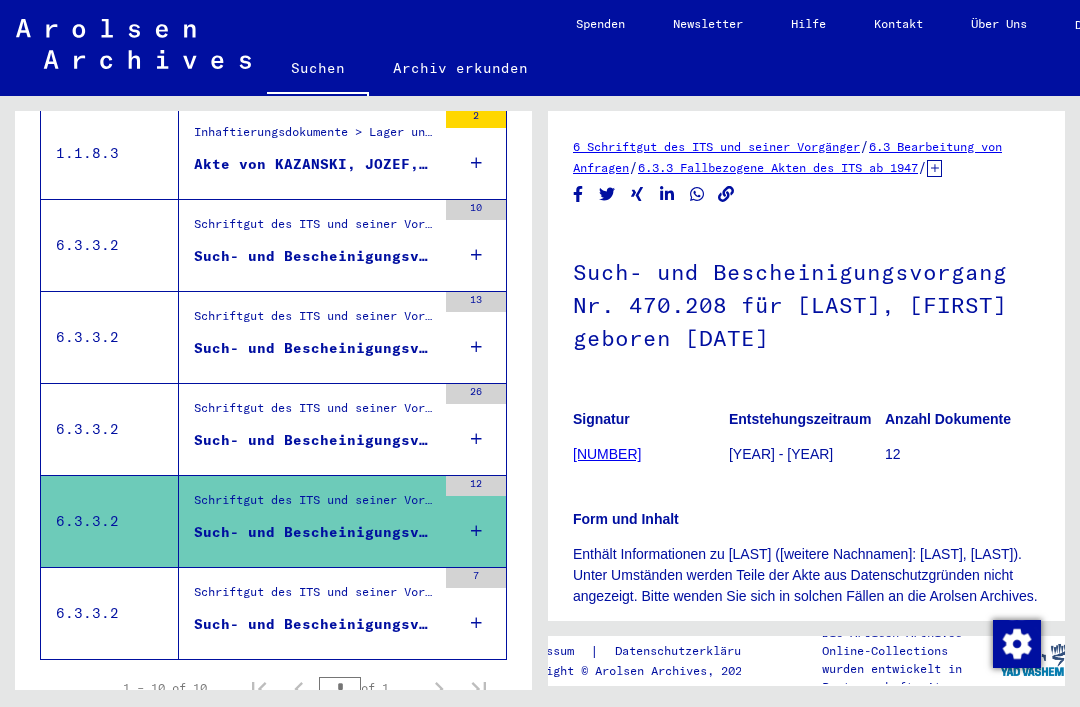 click on "Schriftgut des ITS und seiner Vorgänger > Bearbeitung von Anfragen > Fallbezogene Akten des ITS ab 1947 > T/D-Fallablage > Such- und Bescheinigungsvorgänge mit den (T/D-) Nummern von 500.000 bis 749.999 > Such- und Bescheinigungsvorgänge mit den (T/D-) Nummern von 733.000 bis 733.499" at bounding box center [315, 597] 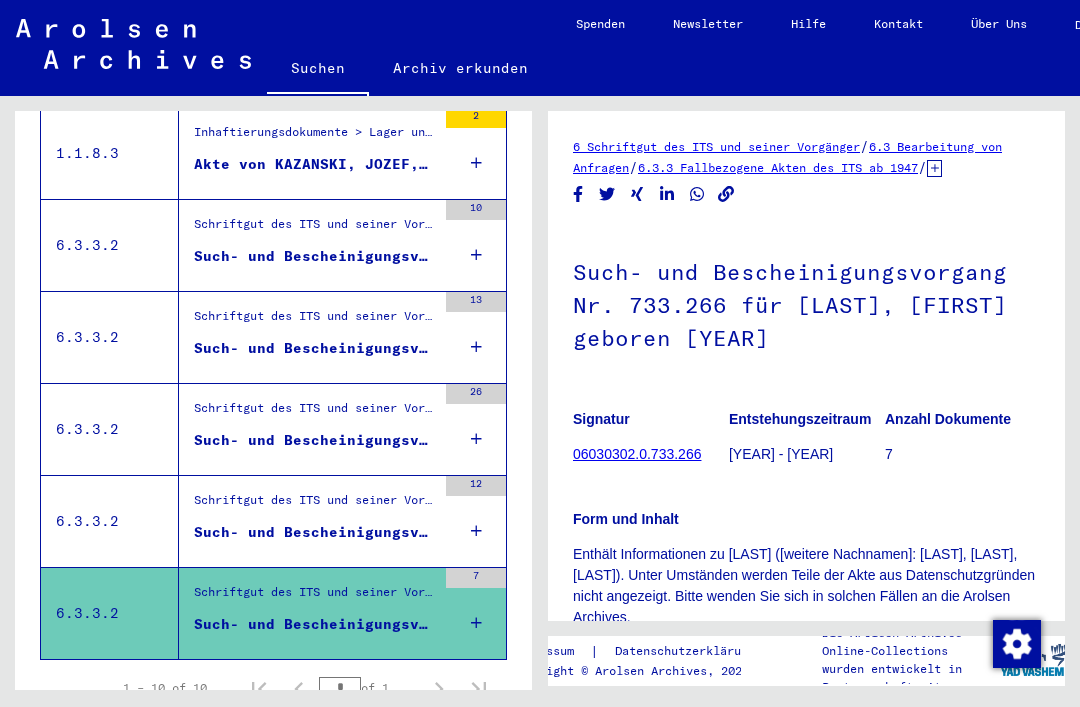 scroll, scrollTop: 0, scrollLeft: 0, axis: both 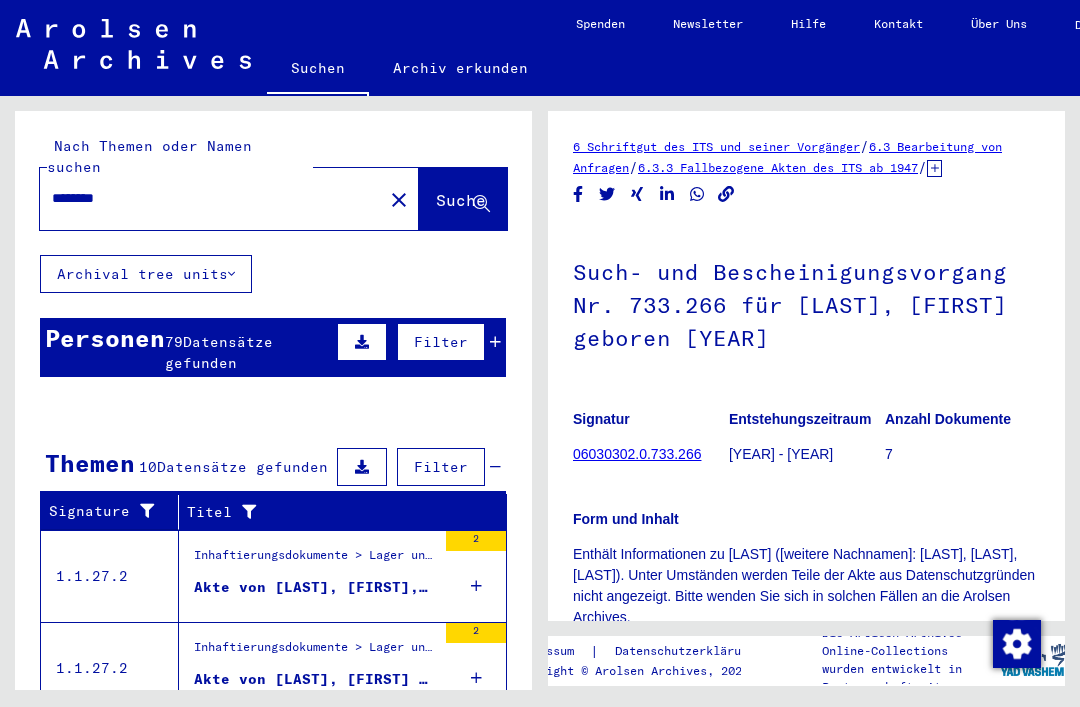 click on "Personen" at bounding box center (105, 338) 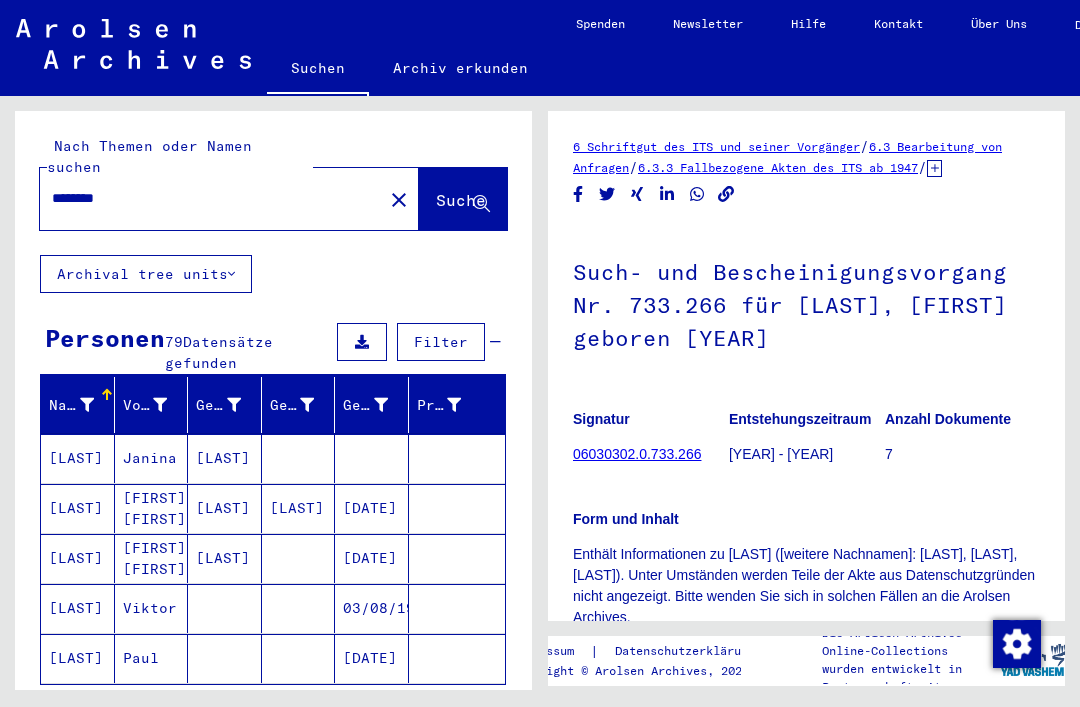 click on "[LAST]" at bounding box center (225, 508) 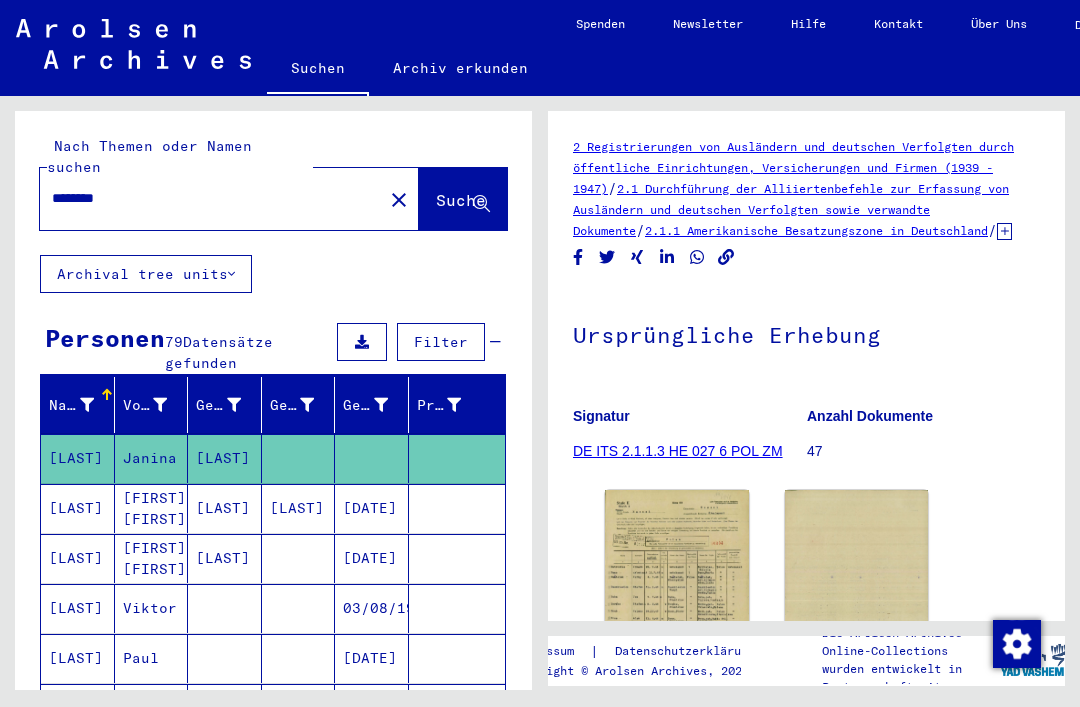 scroll, scrollTop: 0, scrollLeft: 0, axis: both 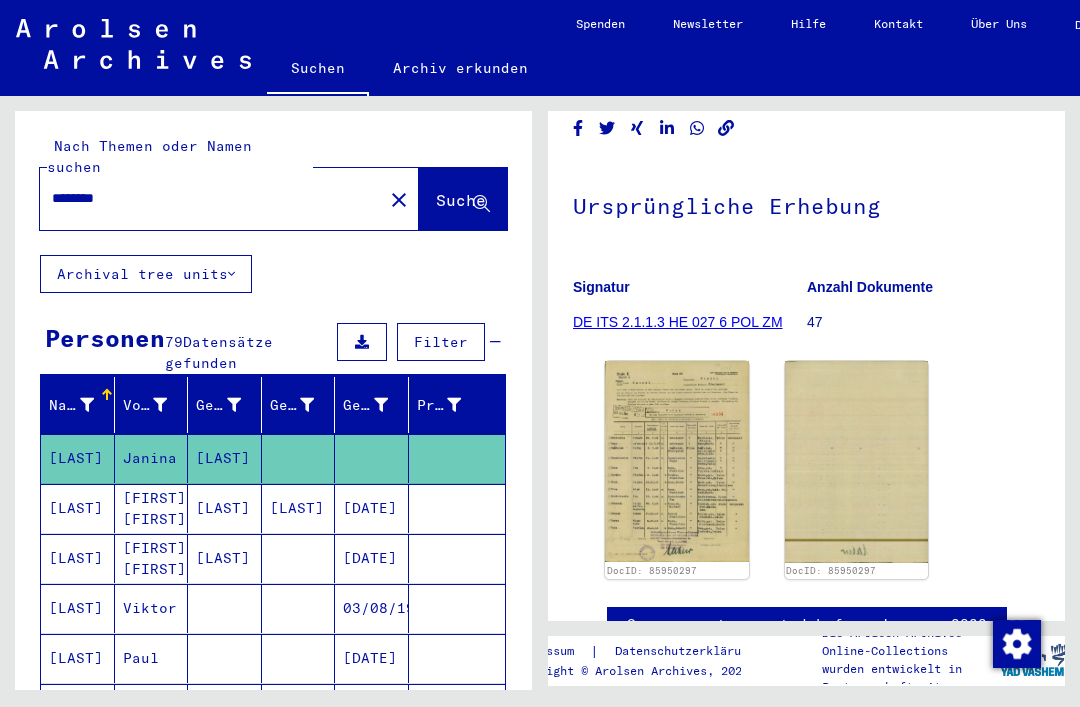 click on "Viktor" at bounding box center (152, 658) 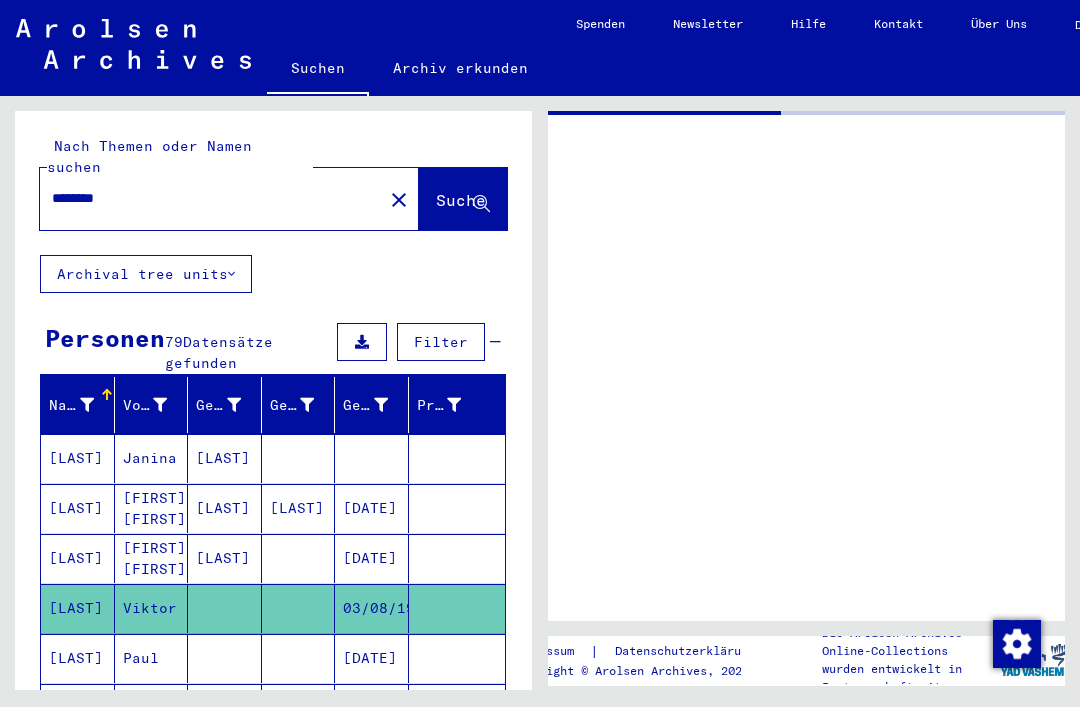 scroll, scrollTop: 0, scrollLeft: 0, axis: both 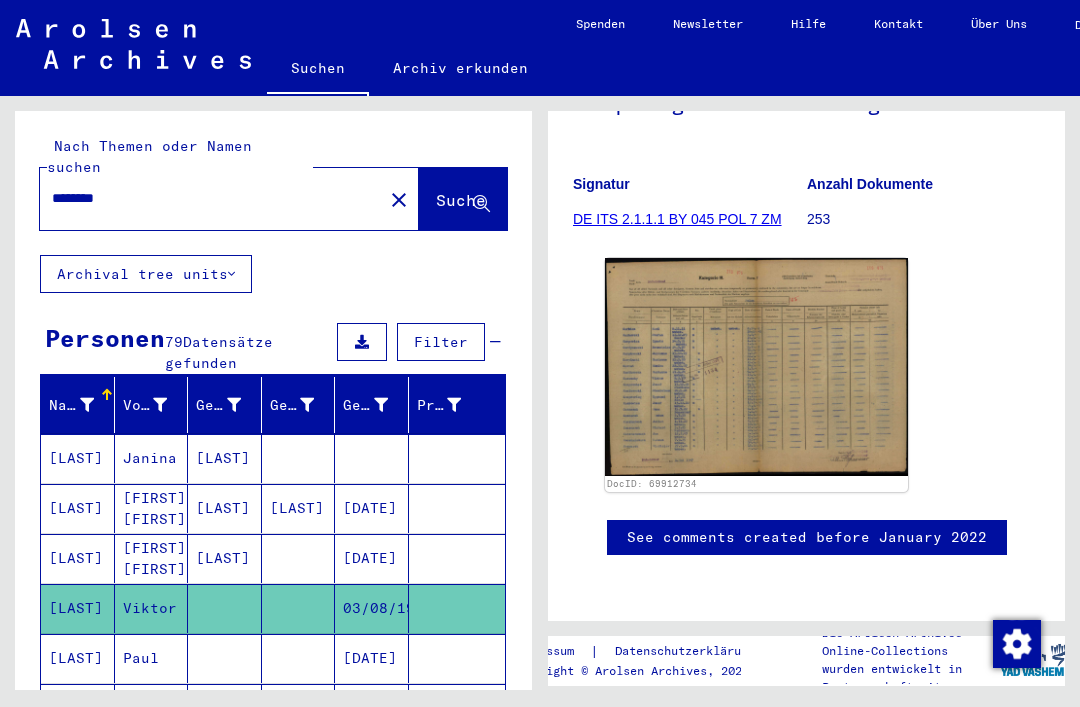click on "Paul" at bounding box center (152, 708) 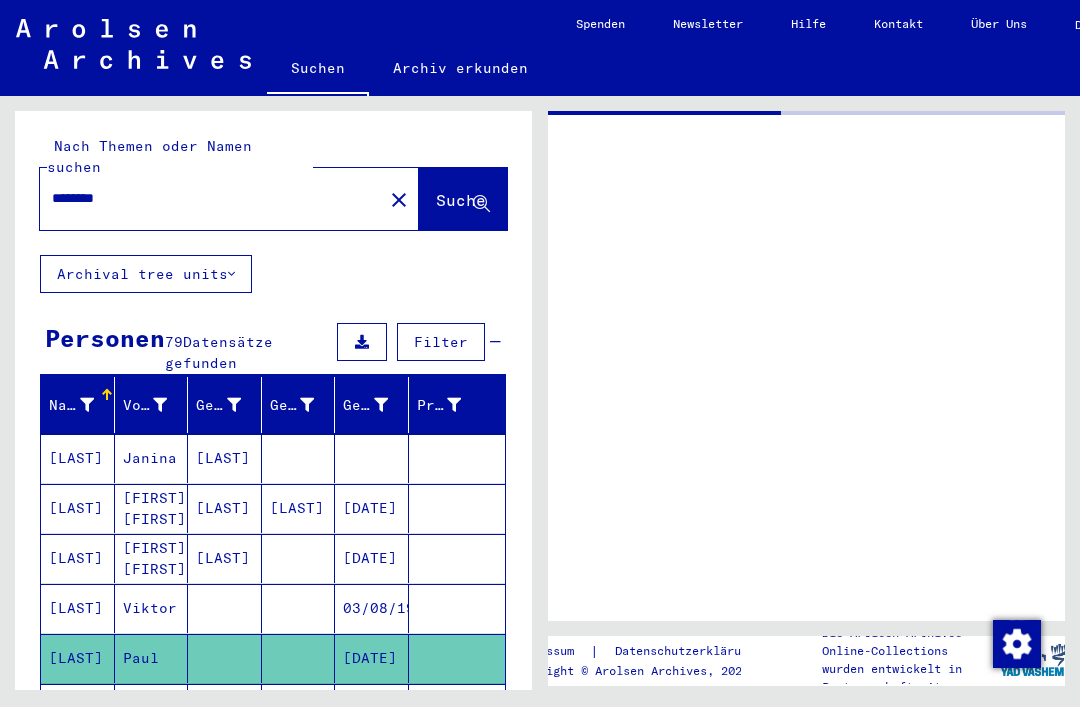 scroll, scrollTop: 0, scrollLeft: 0, axis: both 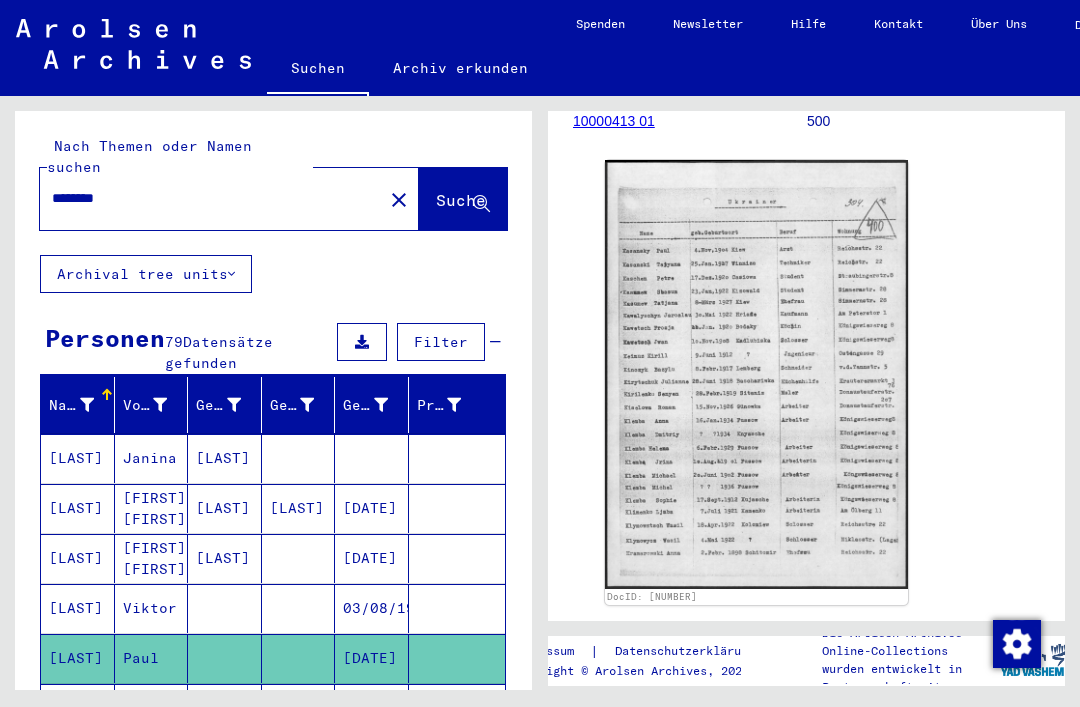 click on "[FIRST]" at bounding box center [152, 758] 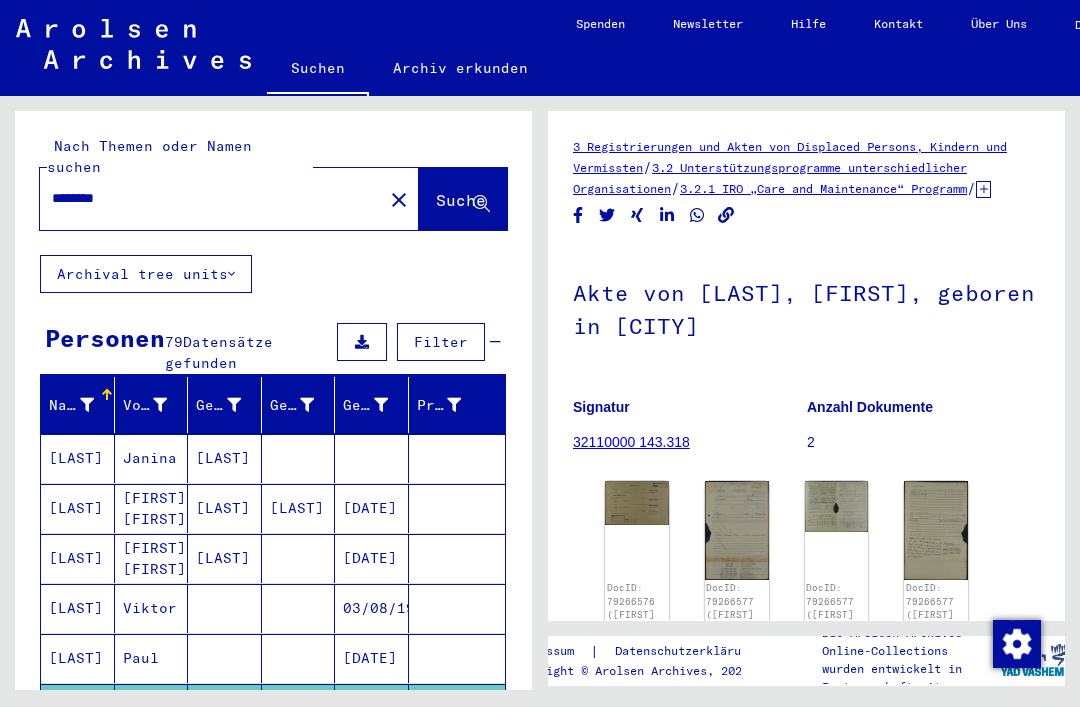 scroll, scrollTop: 0, scrollLeft: 0, axis: both 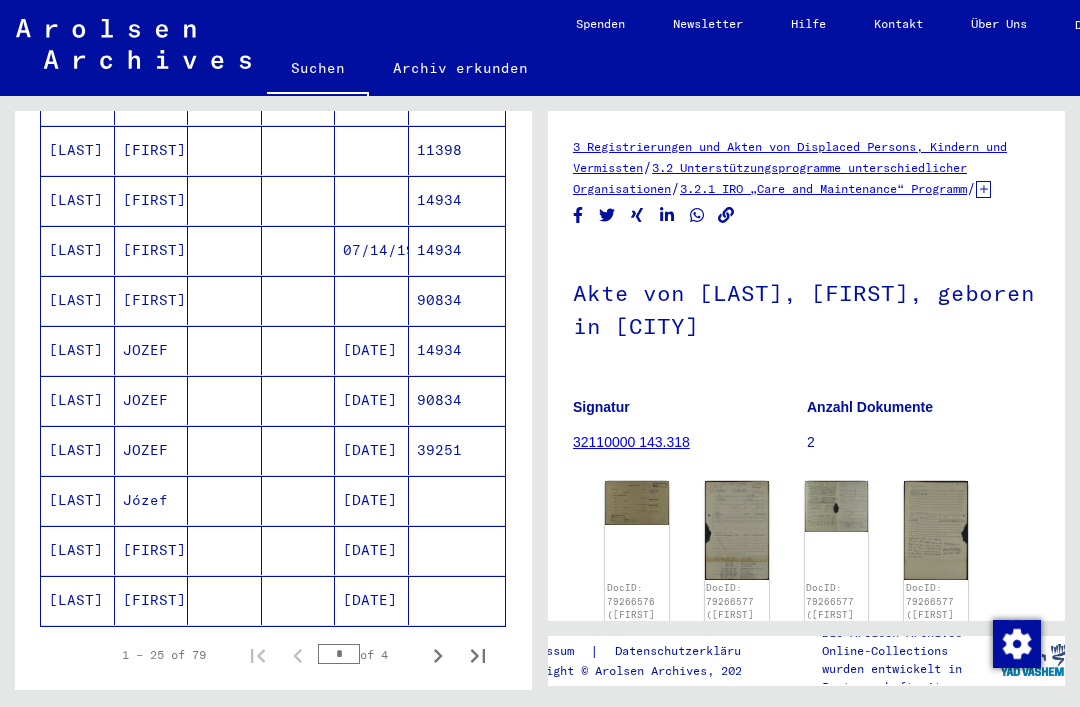 click 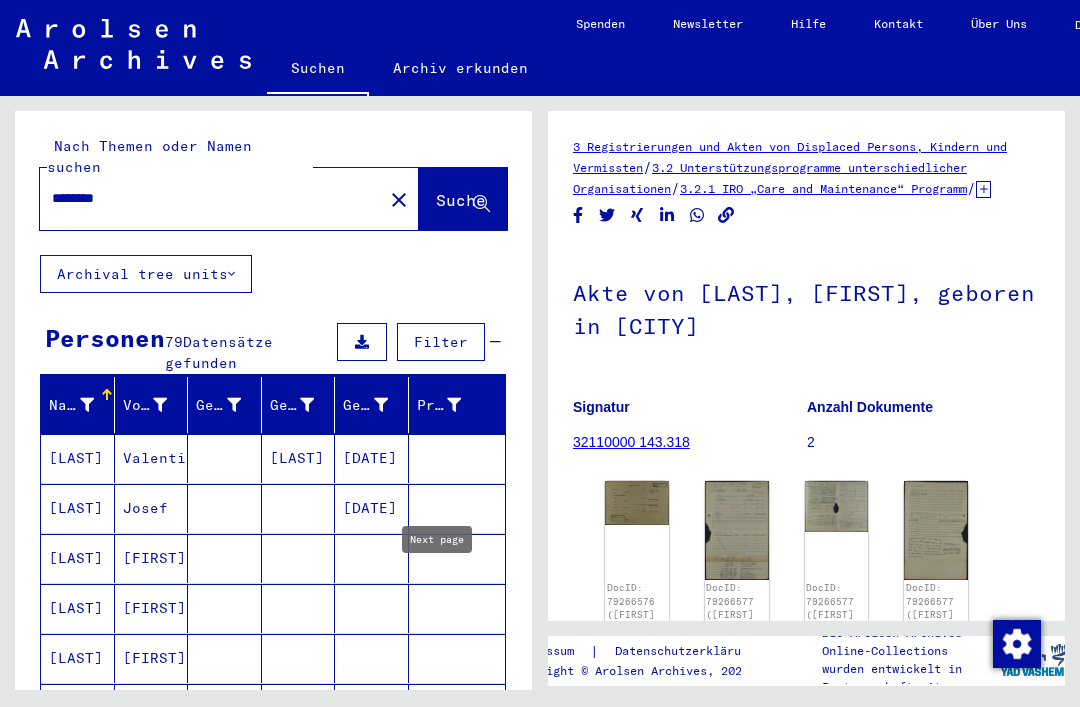 scroll, scrollTop: 0, scrollLeft: 0, axis: both 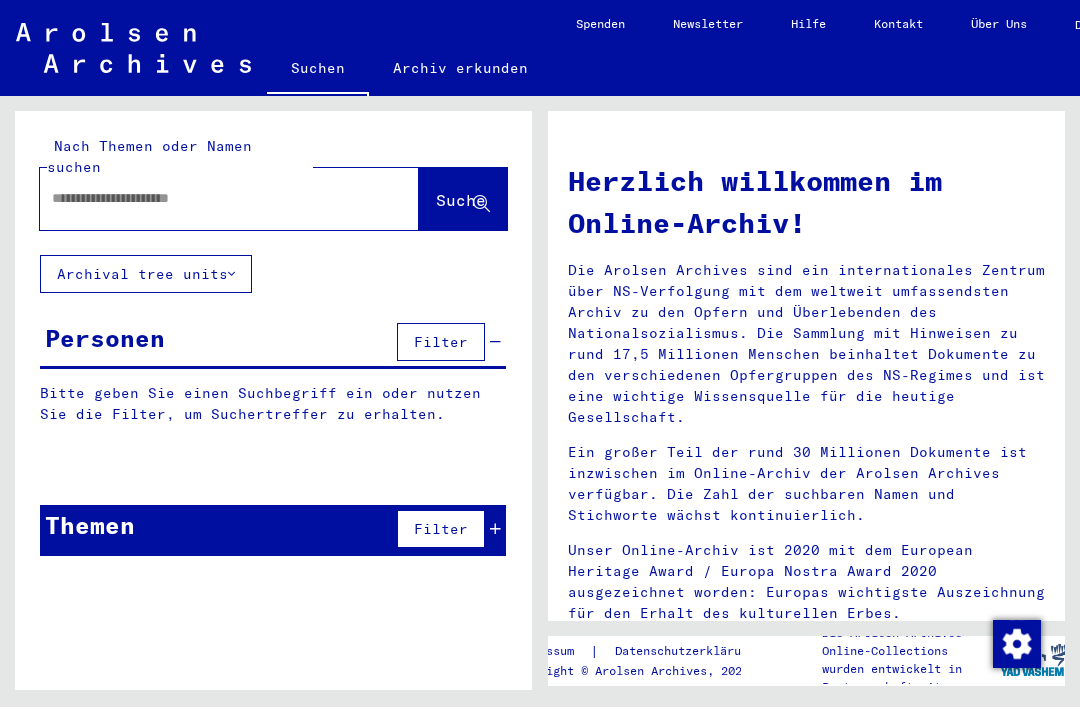 click at bounding box center (205, 198) 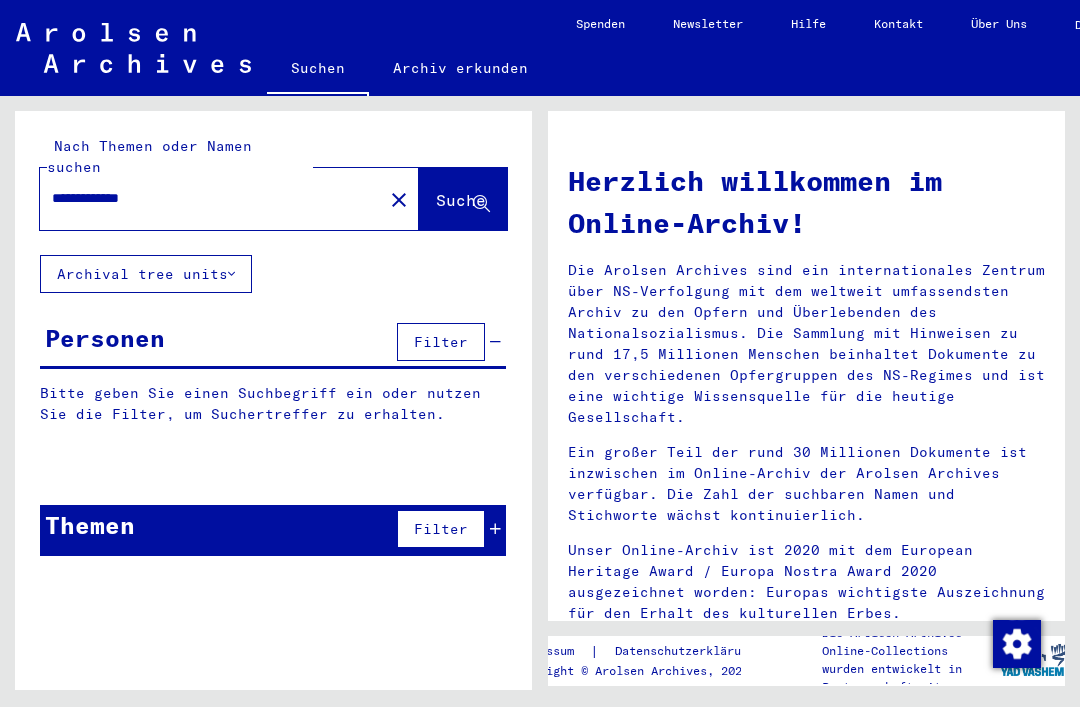 click on "Suche" 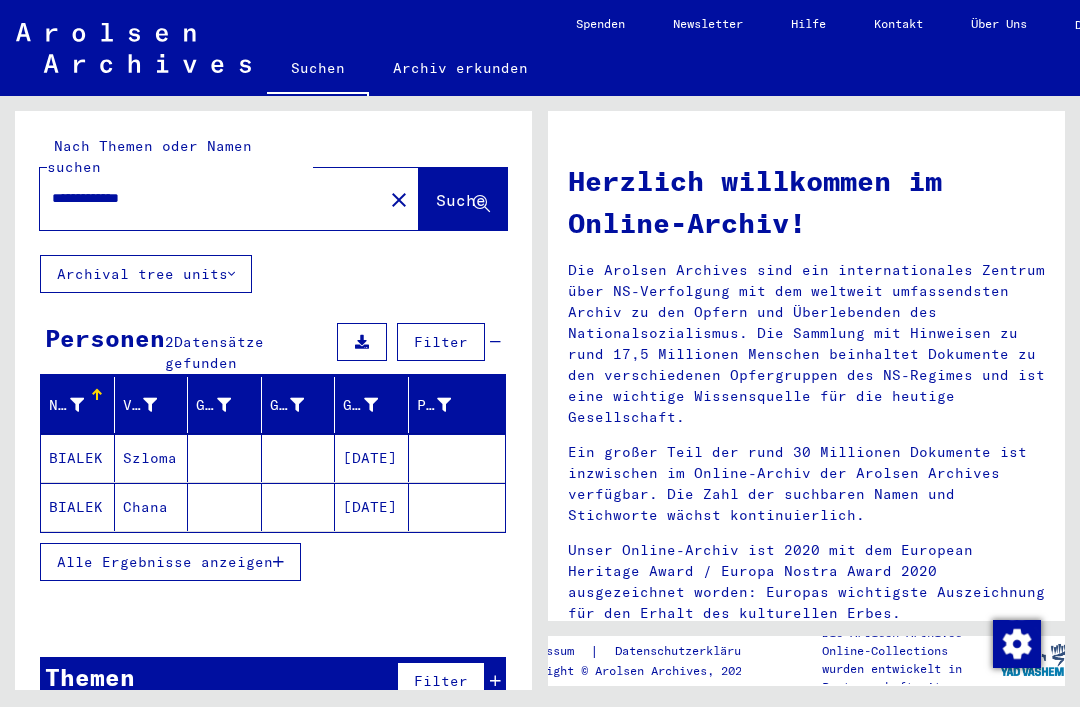 click on "Themen  Filter" at bounding box center (273, 682) 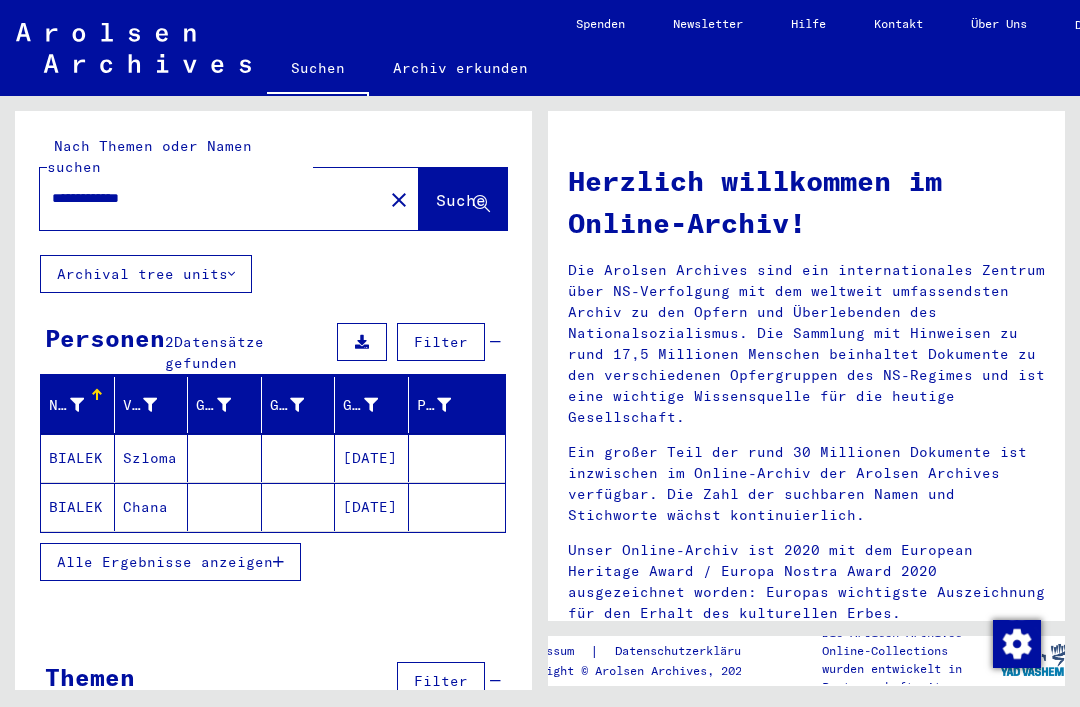 click on "**********" at bounding box center (205, 198) 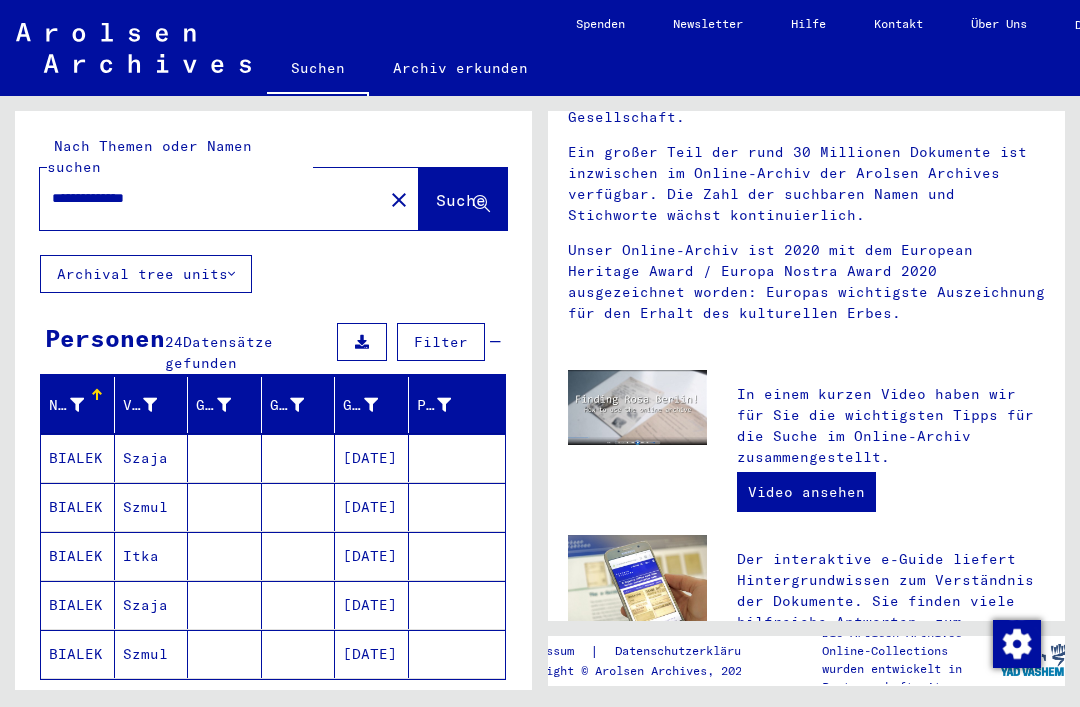 scroll, scrollTop: 301, scrollLeft: 0, axis: vertical 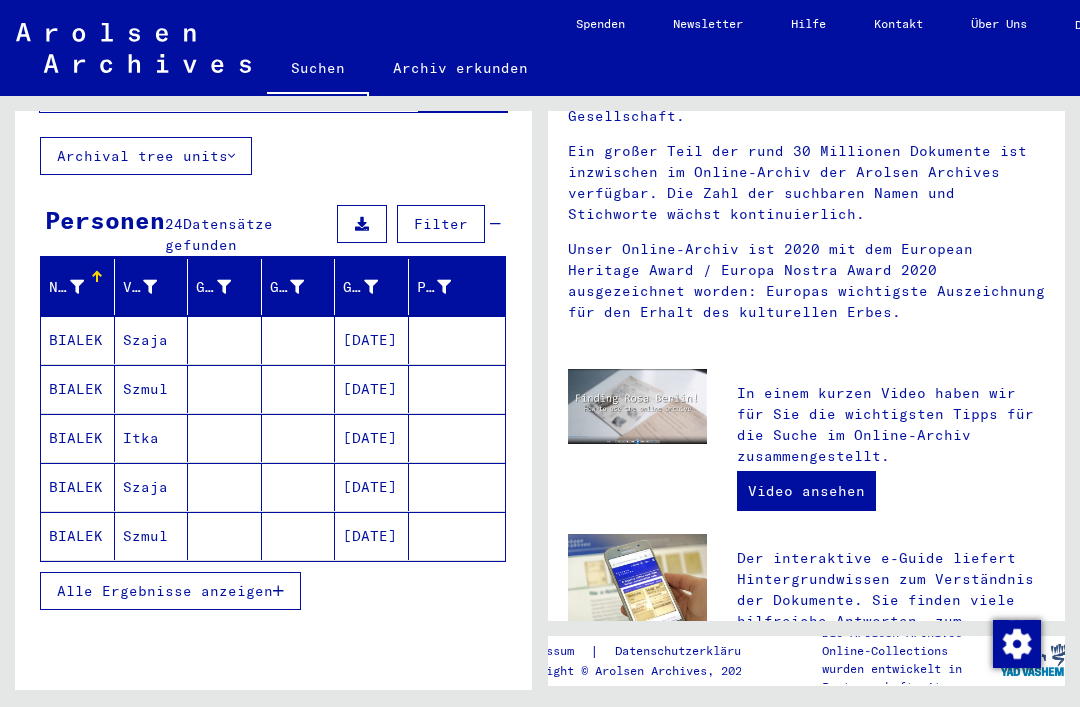 click on "Nachnamen   Vornamen   Geburtsnamen   Geburt‎   Geburtsdatum   Prisoner #   BIALEK   Szaja         02/15/1917      BIALEK   Szmul         10/22/1920      BIALEK   Itka         09/20/1923      BIALEK   Szaja         02/15/1917      BIALEK   Szmul         10/22/1920     Alle Ergebnisse anzeigen  Signature Nachnamen Vorname Geburtsnamen Geburt‎ Geburtsdatum Prisoner # Vater (Adoptivvater) Mutter (Adoptivmutter) Religion Nationalität Beruf Haftstätte Sterbedatum Letzter Wohnort Letzter Wohnort (Land) Haftstätte Letzter Wohnort (Provinz) Letzter Wohnort (Ort) Letzter Wohnort (Stadtteil) Letzter Wohnort (Straße) Letzter Wohnort (Hausnummer) 3.1.1.2 - Listenmäßige Erfassung von DPs in DP-Lagern BIALEK Szaja 02/15/1917 3.1.1.2 - Listenmäßige Erfassung von DPs in DP-Lagern BIALEK Szmul 10/22/1920 3.1.1.2 - Listenmäßige Erfassung von DPs in DP-Lagern BIALEK Itka 09/20/1923 BIALEK Itka" 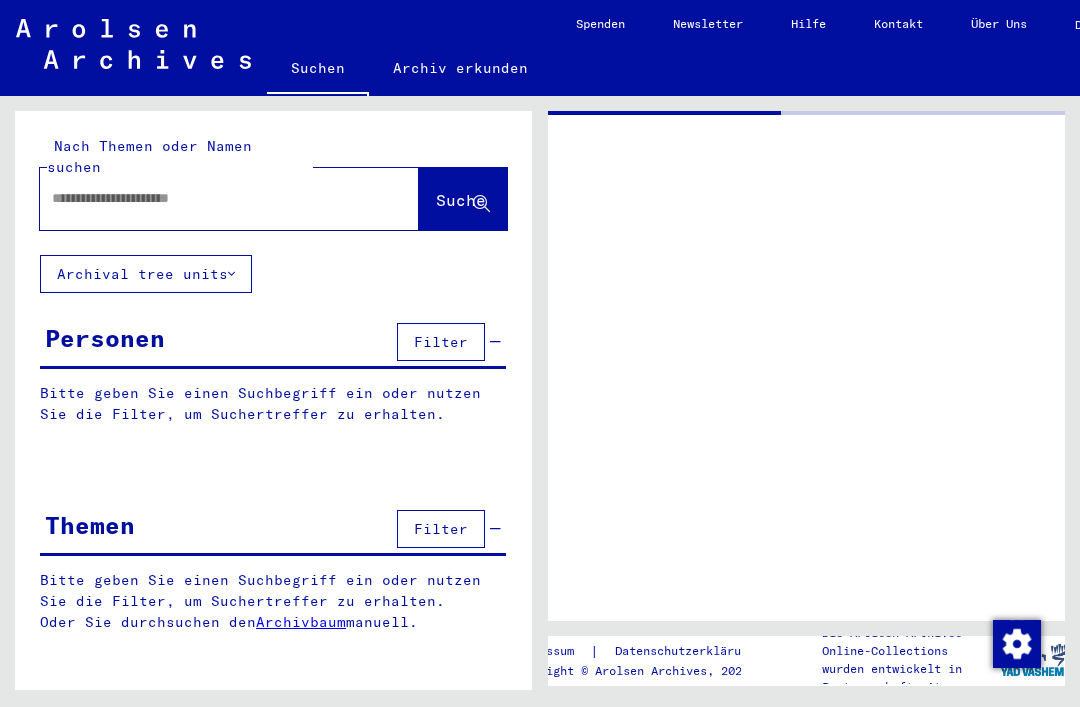 type on "********" 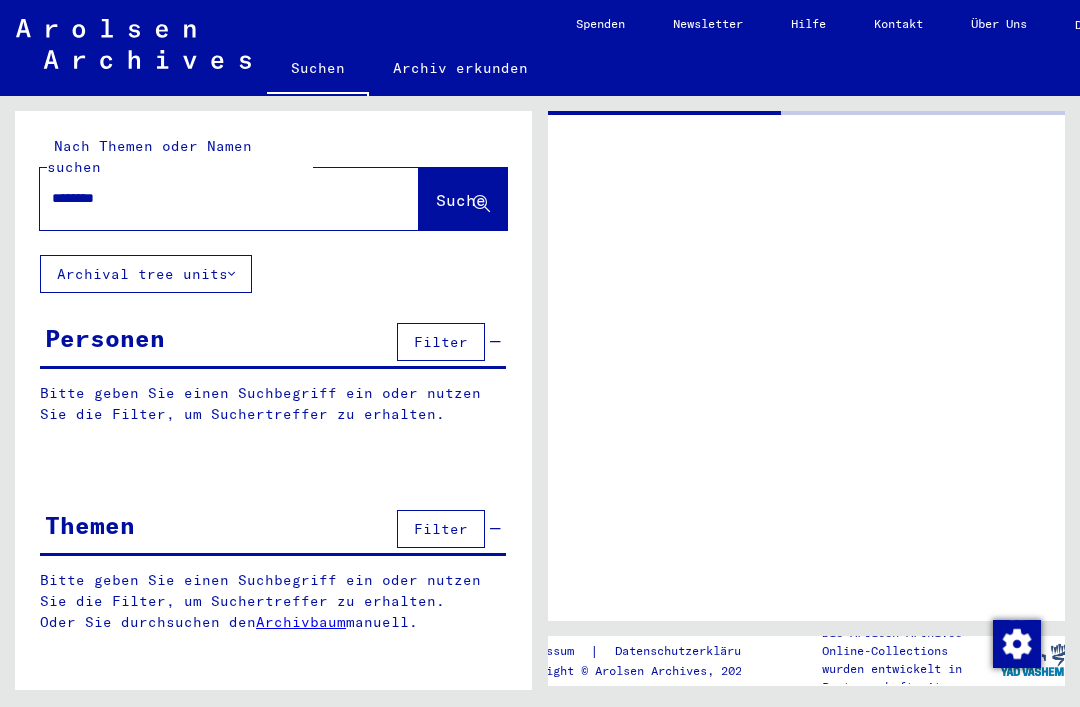 scroll, scrollTop: 0, scrollLeft: 0, axis: both 